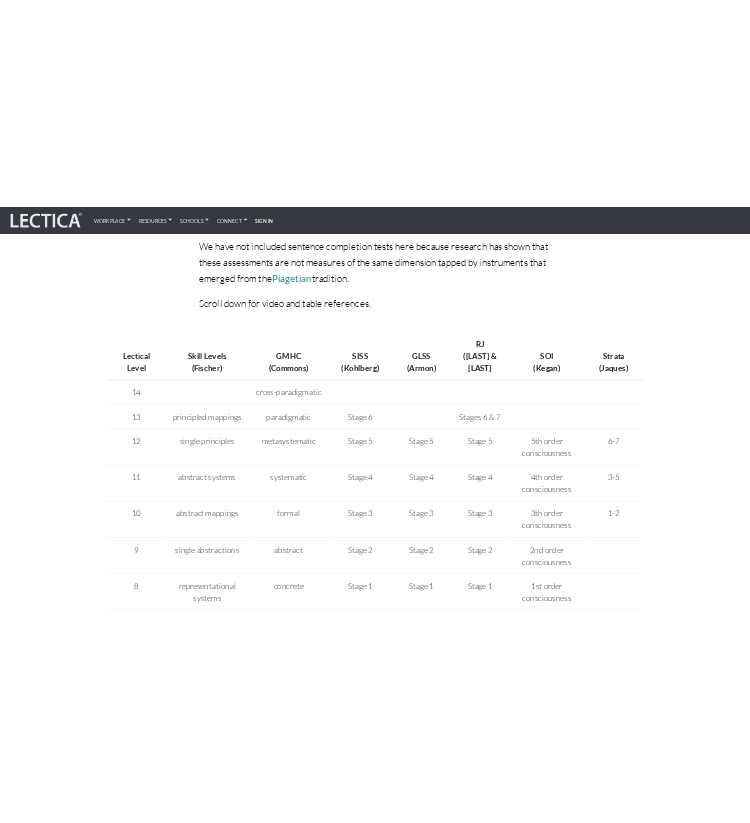 scroll, scrollTop: 388, scrollLeft: 0, axis: vertical 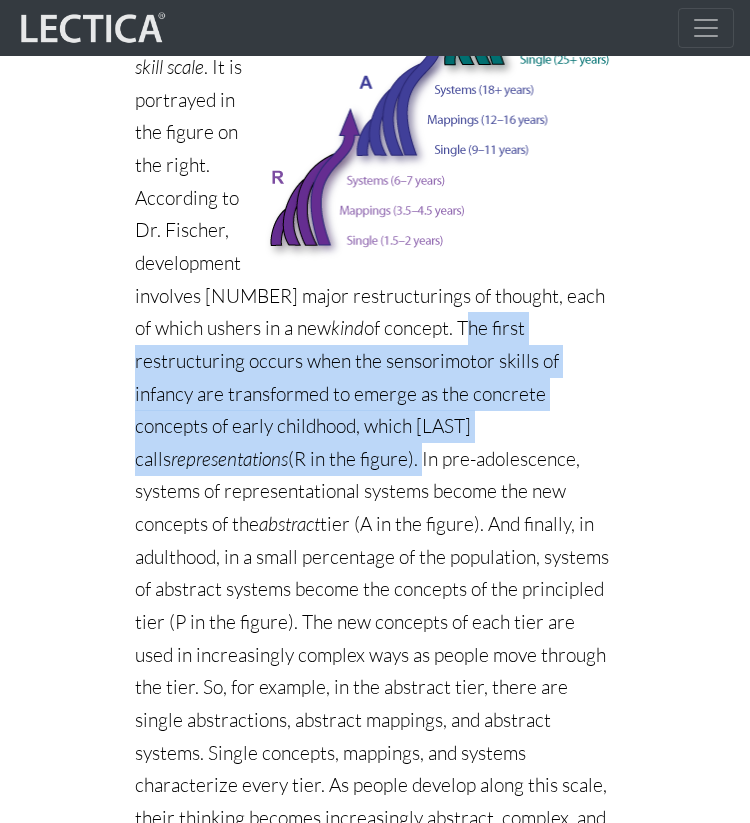 drag, startPoint x: 197, startPoint y: 493, endPoint x: 392, endPoint y: 352, distance: 240.63666 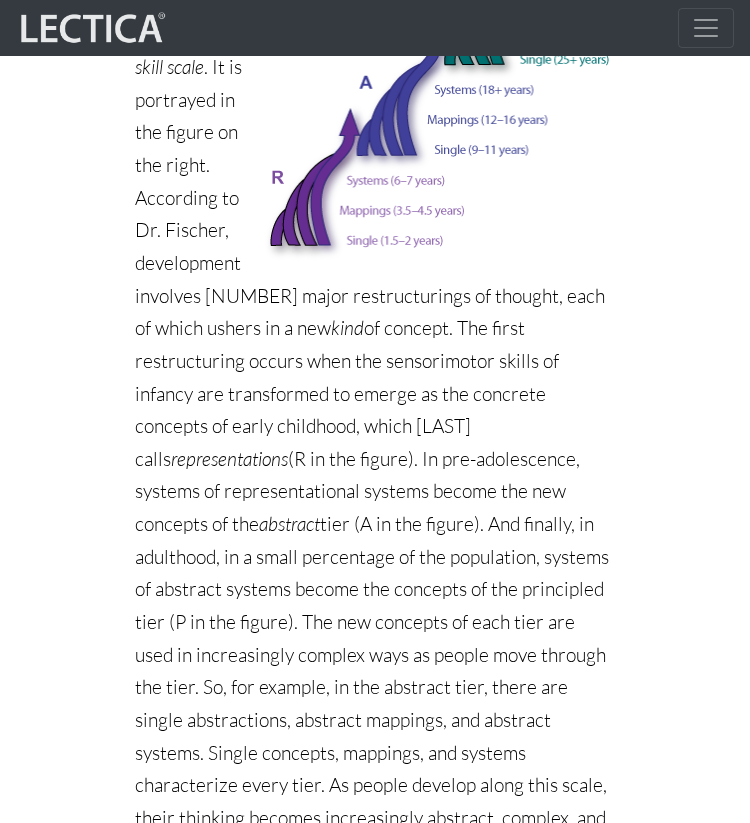 click on "In [YEAR], Dr. [LAST] introduced the dynamic skill scale. It is portrayed in the figure on the right. According to Dr. [LAST], development involves [NUMBER] major restructurings of thought, each of which ushers in a new kind of concept. The first restructuring occurs when the sensorimotor skills of infancy are transformed to emerge as the concrete concepts of early childhood, which [LAST] calls representations (R in the figure). In pre-adolescence, systems of representational systems become the new concepts of the abstract" at bounding box center (375, 394) 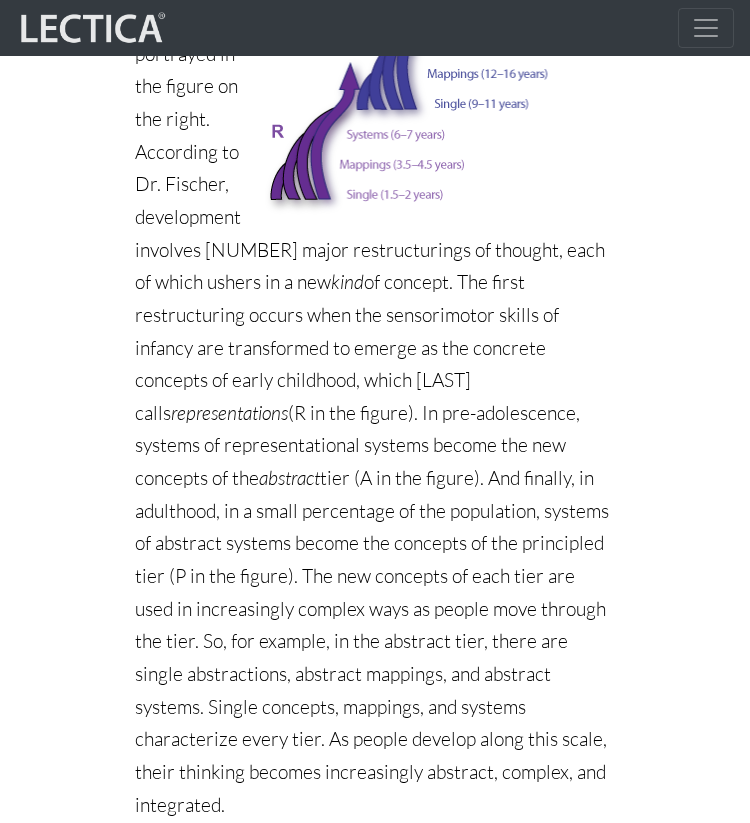 scroll, scrollTop: 1802, scrollLeft: 0, axis: vertical 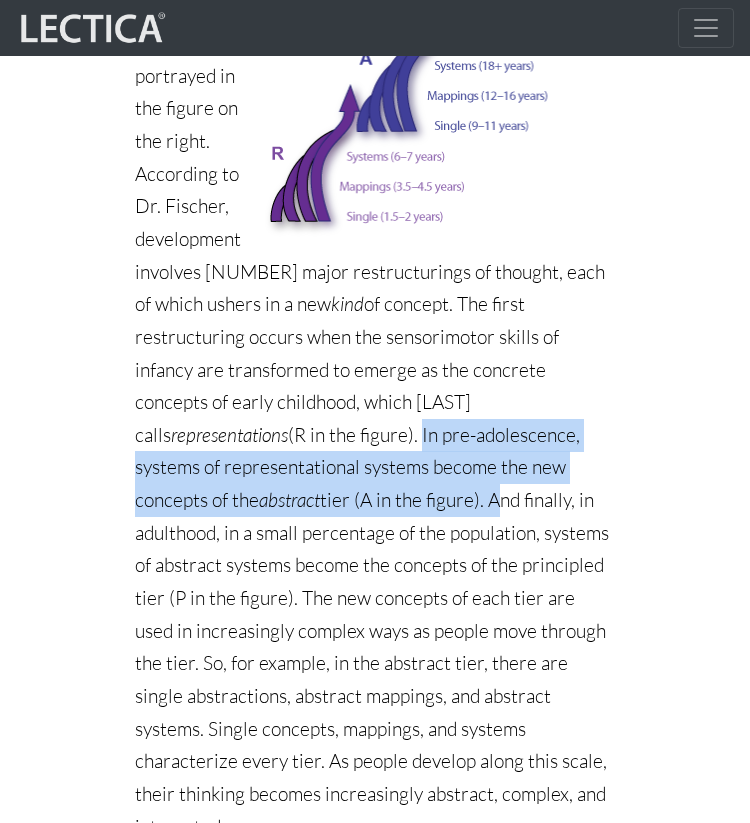 drag, startPoint x: 231, startPoint y: 526, endPoint x: 195, endPoint y: 467, distance: 69.115845 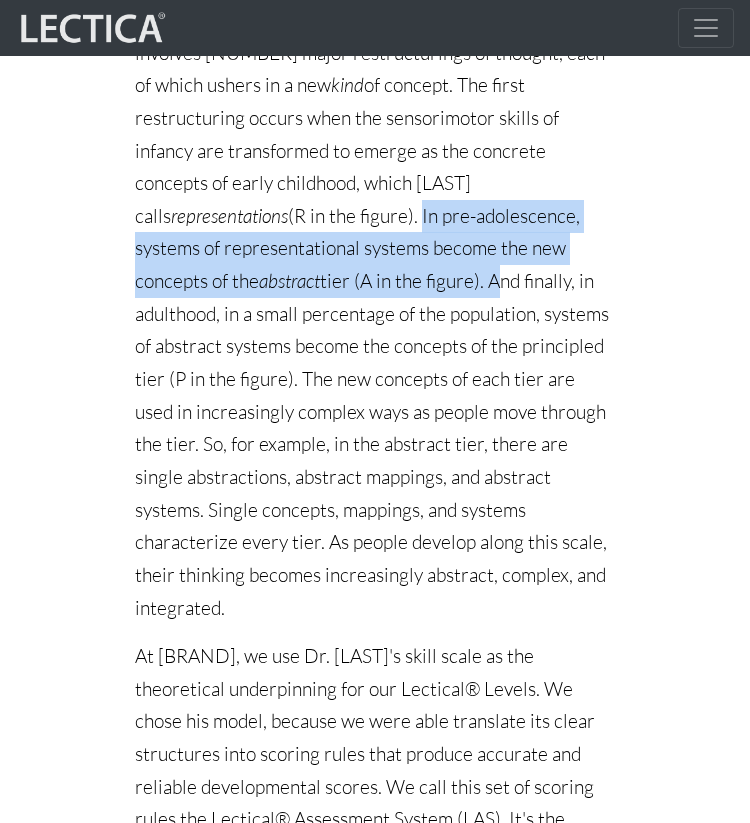 scroll, scrollTop: 2031, scrollLeft: 0, axis: vertical 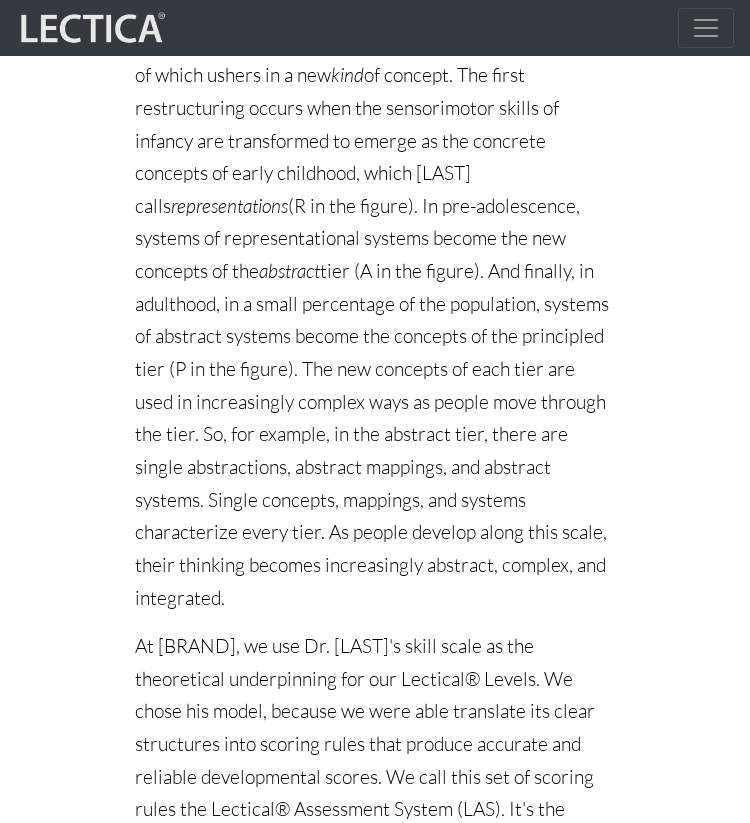 click on "In [YEAR], Dr. [LAST] introduced the dynamic skill scale. It is portrayed in the figure on the right. According to Dr. [LAST], development involves [NUMBER] major restructurings of thought, each of which ushers in a new kind of concept. The first restructuring occurs when the sensorimotor skills of infancy are transformed to emerge as the concrete concepts of early childhood, which [LAST] calls representations (R in the figure). In pre-adolescence, systems of representational systems become the new concepts of the abstract" at bounding box center [375, 141] 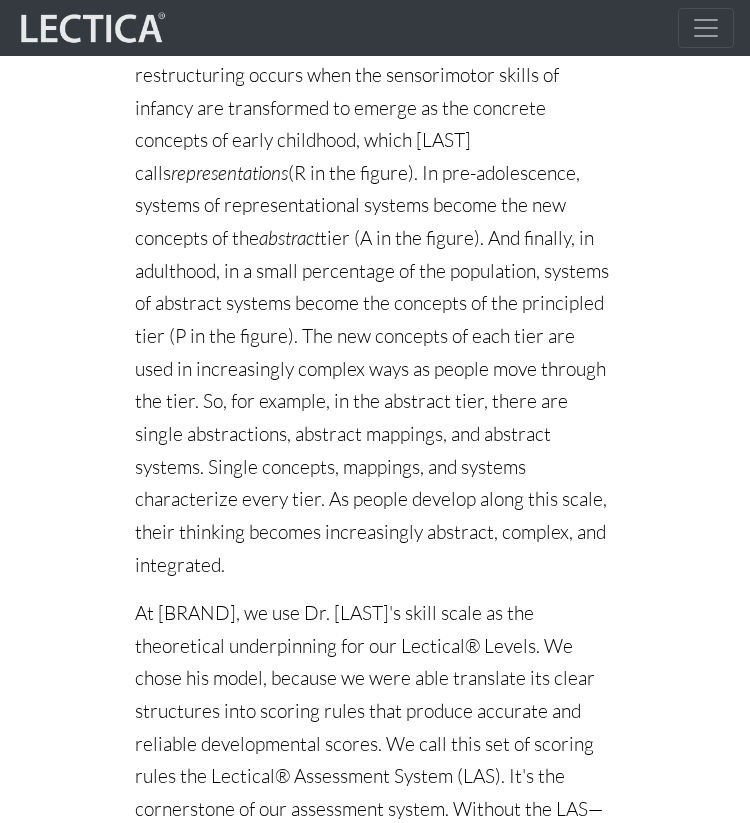 scroll, scrollTop: 2062, scrollLeft: 0, axis: vertical 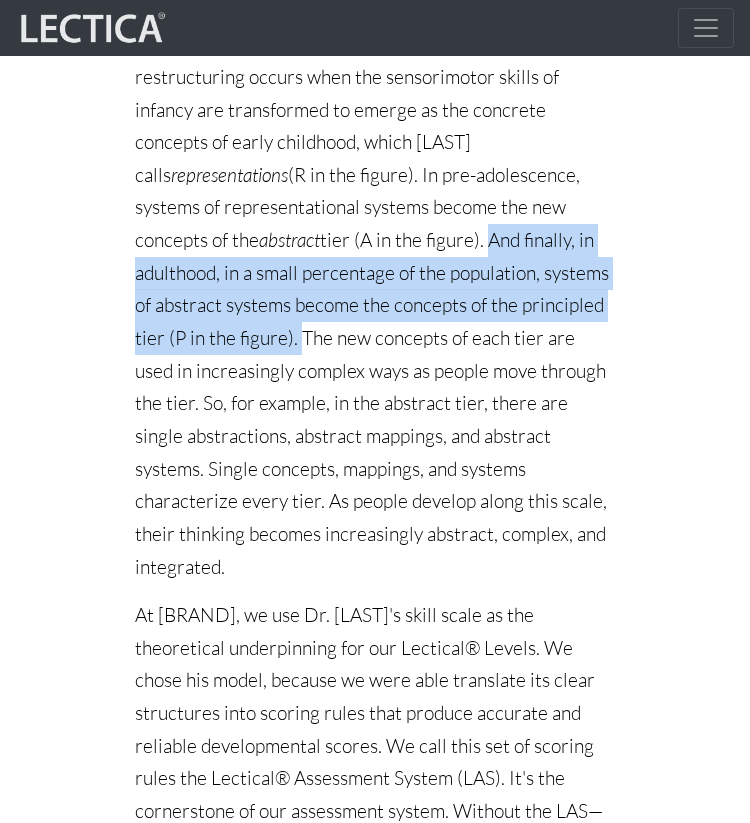 drag, startPoint x: 508, startPoint y: 340, endPoint x: 223, endPoint y: 274, distance: 292.5423 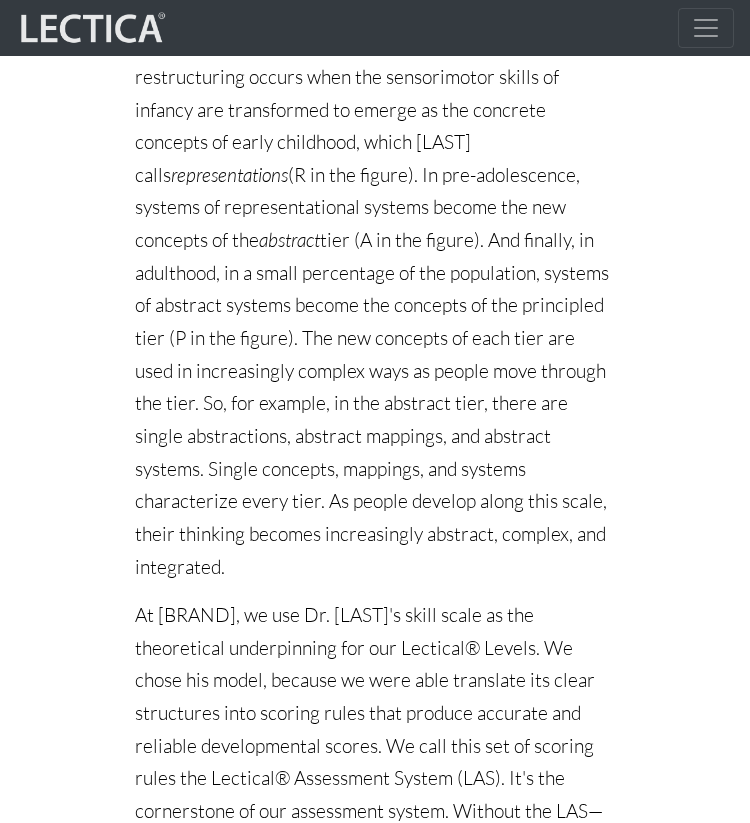 click on "In [YEAR], Dr. [LAST] introduced the dynamic skill scale. It is portrayed in the figure on the right. According to Dr. [LAST], development involves [NUMBER] major restructurings of thought, each of which ushers in a new kind of concept. The first restructuring occurs when the sensorimotor skills of infancy are transformed to emerge as the concrete concepts of early childhood, which [LAST] calls representations (R in the figure). In pre-adolescence, systems of representational systems become the new concepts of the abstract" at bounding box center (375, 110) 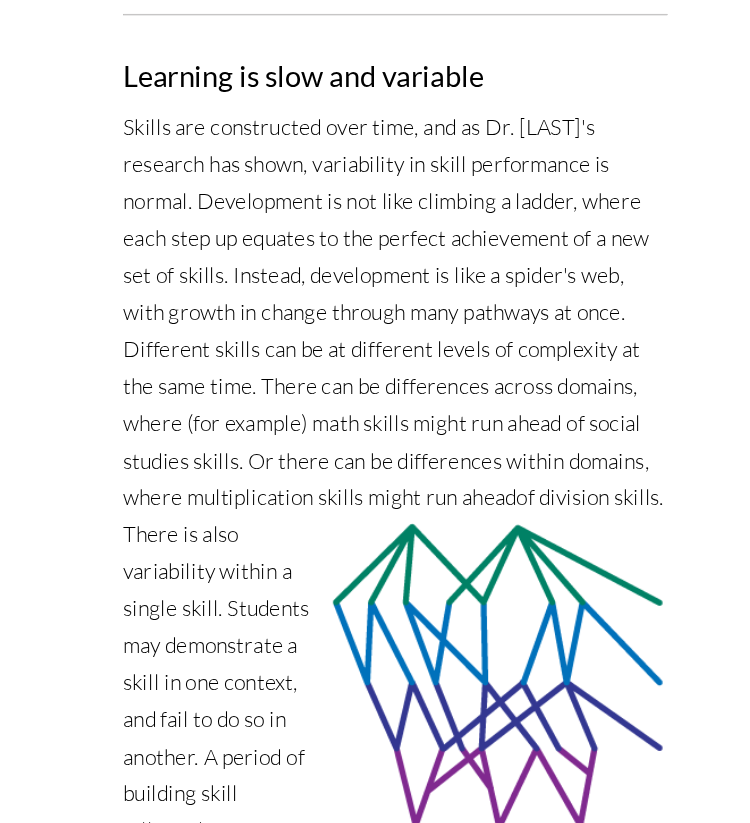 scroll, scrollTop: 3640, scrollLeft: 0, axis: vertical 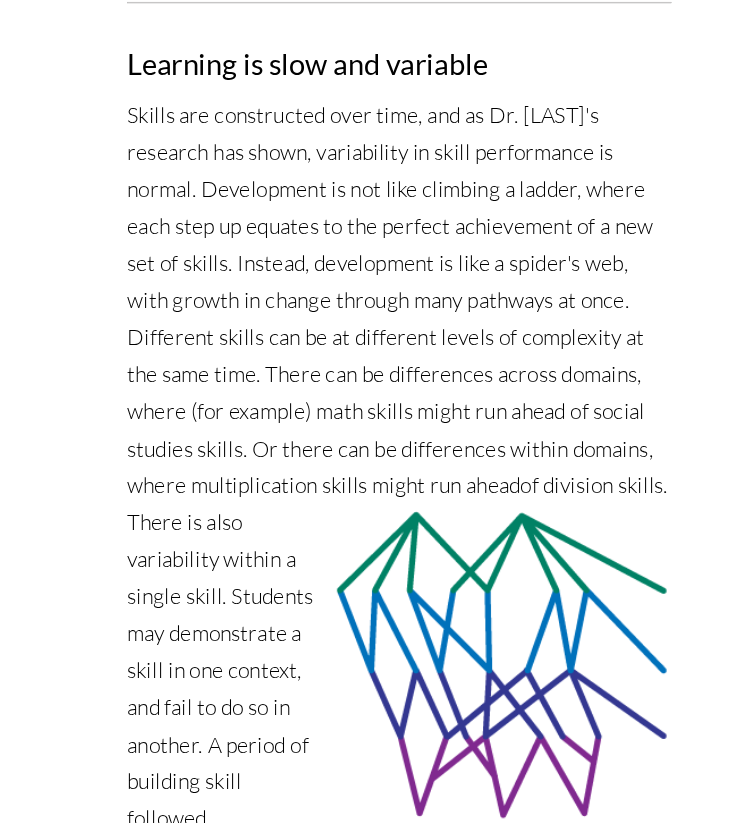 click on "Skills are constructed over time, and as Dr. Fischer's research has shown, variability in skill performance is normal. Development is not like climbing a ladder, where each step up equates to the perfect achievement of a new set of skills. Instead, development is like a spider's web, with growth in change through many pathways at once. Different skills can be at different levels of complexity at the same time. There can be differences across domains, where (for example) math skills might run ahead of social studies skills. Or there can be differences within domains, where multiplication skills might run ahead of division skills. There is also variability within a single skill. Students may demonstrate a skill in one context, and fail to do so in another. A period of building skill followed by regression is also normal. When students are building a new skill or concept, they are likely to "forget" what they've learned a few times before the new skill can be taken for granted." at bounding box center (375, 574) 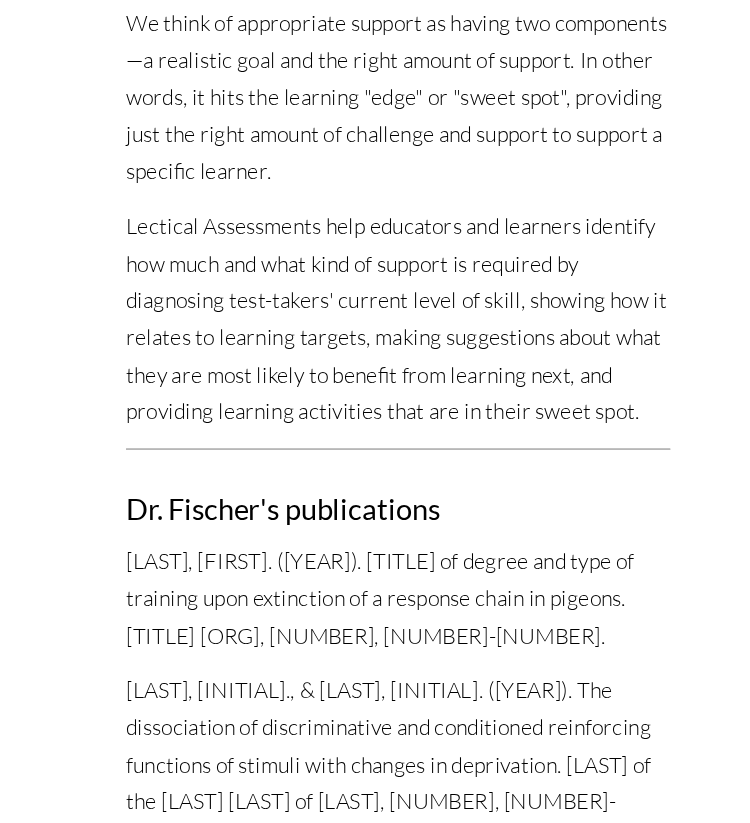 scroll, scrollTop: 4981, scrollLeft: 0, axis: vertical 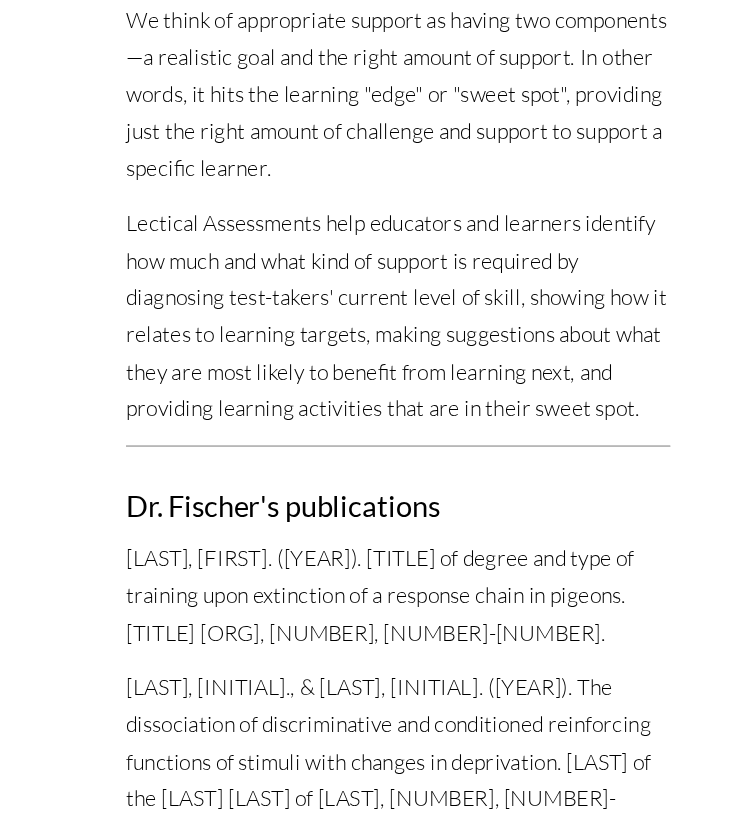 click on "Lectical Assessments help educators and learners identify how much and what kind of support is required by diagnosing test-takers' current level of skill, showing how it relates to learning targets, making suggestions about what they are most likely to benefit from learning next, and providing learning activities that are in their sweet spot." at bounding box center [375, 376] 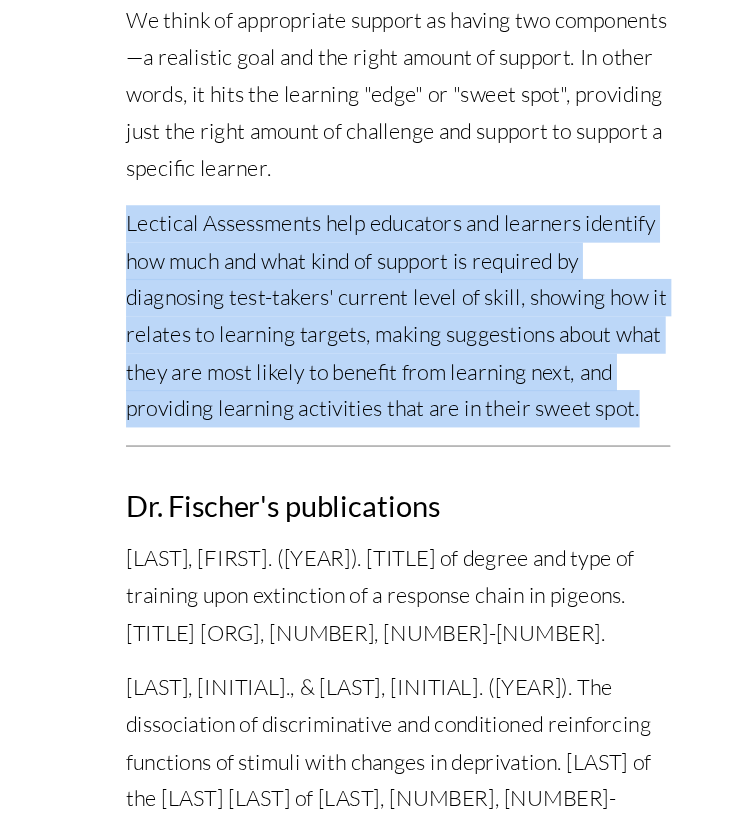 drag, startPoint x: 605, startPoint y: 414, endPoint x: 121, endPoint y: 235, distance: 516.03973 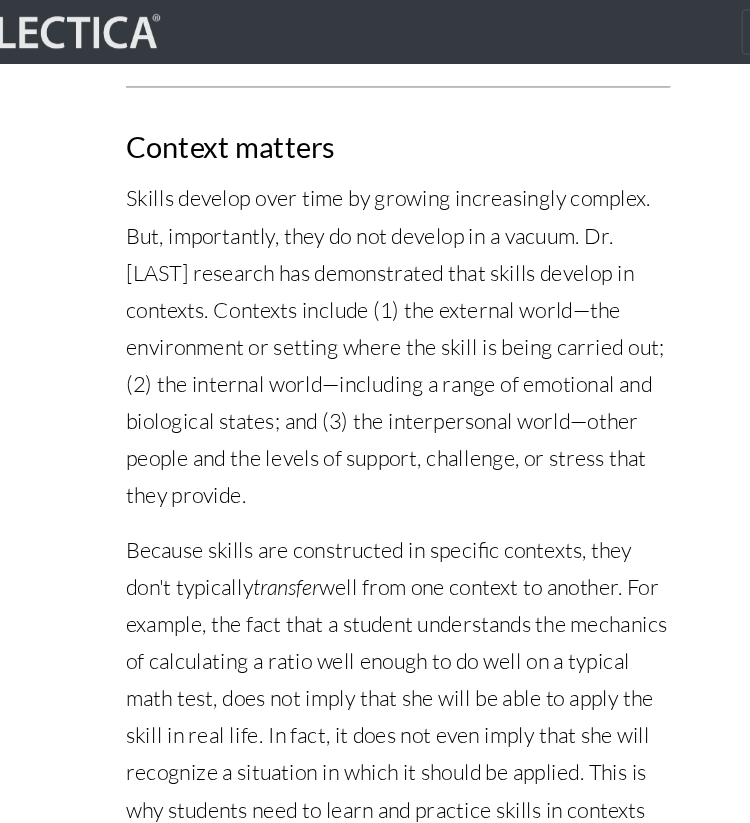 click on "Skills develop over time by growing increasingly complex. But, importantly, they do not develop in a vacuum. Dr. [LAST] research has demonstrated that skills develop in contexts. Contexts include (1) the external world—the environment or setting where the skill is being carried out; (2) the internal world—including a range of emotional and biological states; and (3) the interpersonal world—other people and the levels of support, challenge, or stress that they provide." at bounding box center (375, 306) 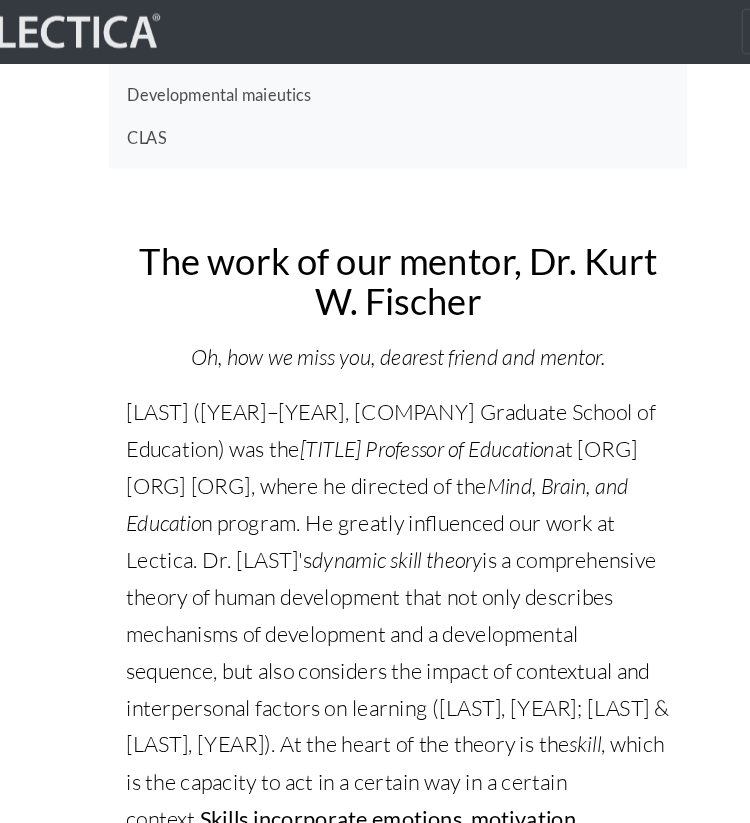 scroll, scrollTop: 0, scrollLeft: 0, axis: both 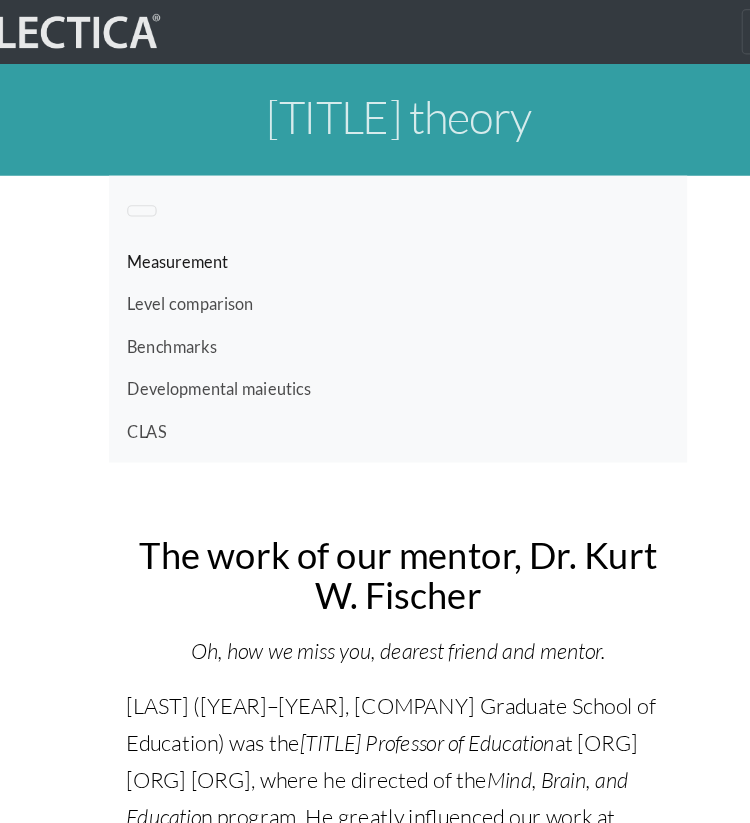 click on "Measurement" at bounding box center (375, 231) 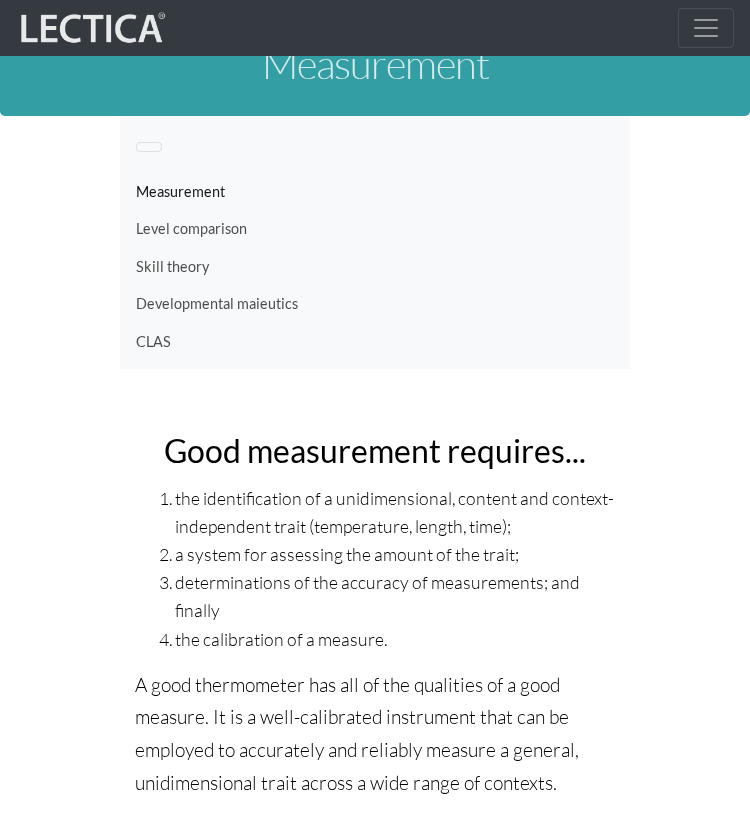 scroll, scrollTop: 0, scrollLeft: 0, axis: both 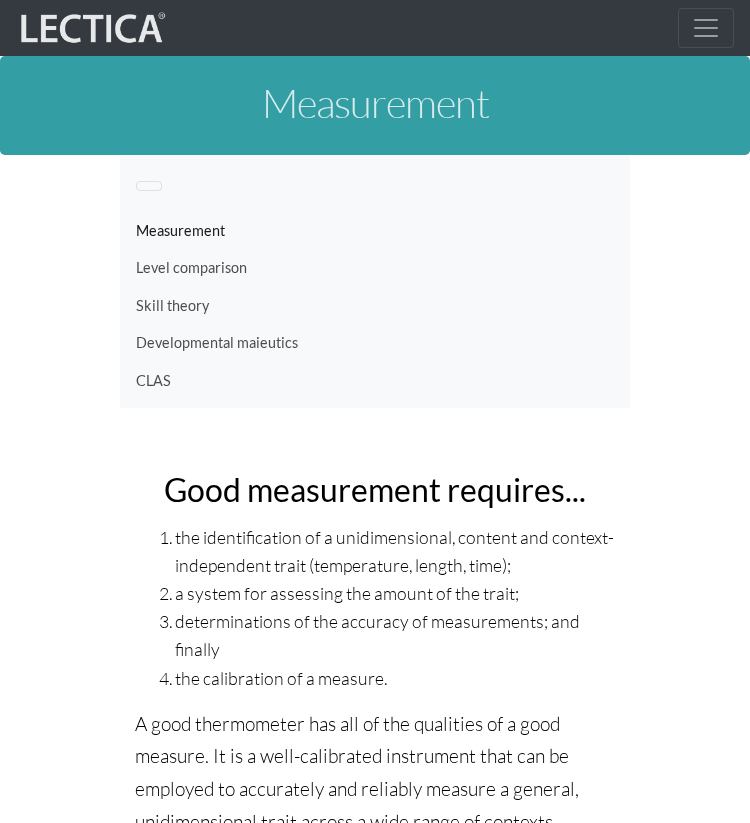 click on "Good measurement requires... the identification of a unidimensional, content and context-independent trait (temperature, length, time); a system for assessing the amount of the trait; determinations of the accuracy of measurements; and finally the calibration of a measure. A good thermometer has all of the qualities of a good measure. It is a well-calibrated instrument that can be employed to accurately and reliably measure a general, unidimensional trait across a wide range of contexts. From observations to measures Measuring developments in thinking Good measures make scientific progress possible by ensuring that scientists in a given field are speaking a common language. What if cognitive scientists had access to an accurate, valid, and reliable general measure of mental development, one that spanned the developmental continuum from birth through adulthood? What might be some of the implications for developmental research and education? way  individuals thought, not just  what Uses of CLAS" at bounding box center (375, 1798) 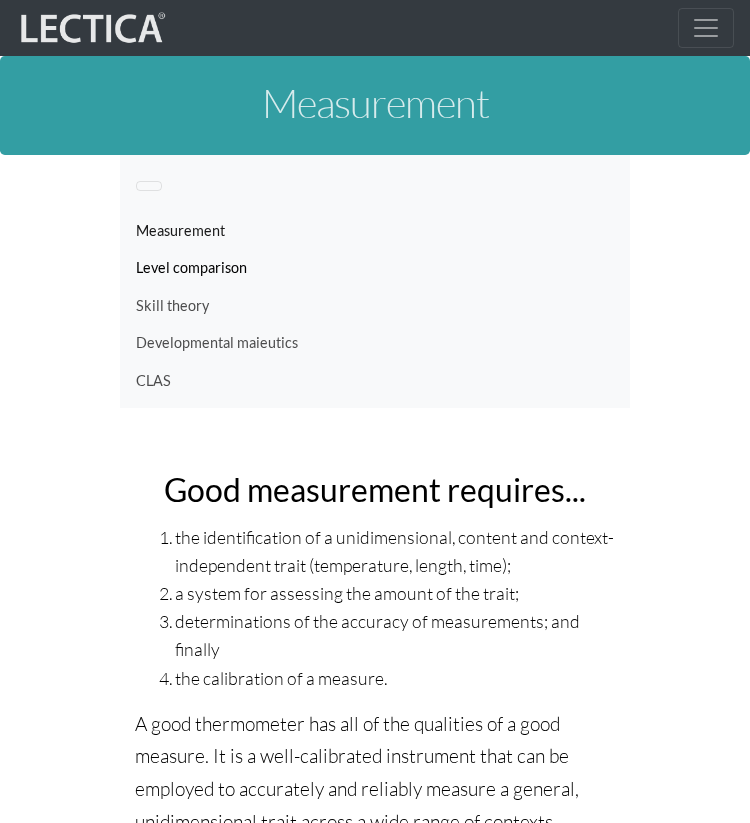 click on "Level comparison" at bounding box center [375, 268] 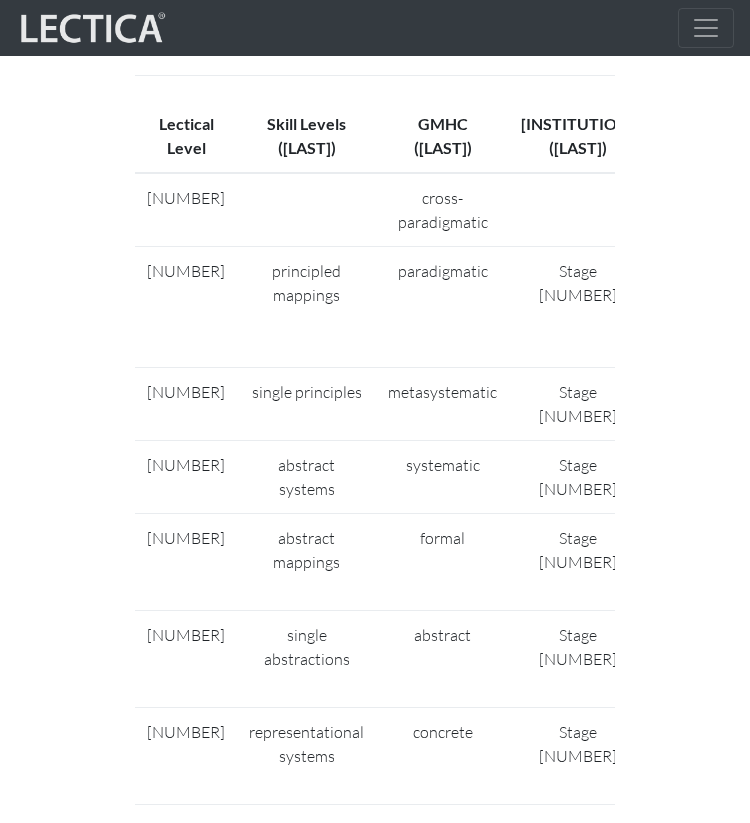 scroll, scrollTop: 855, scrollLeft: 0, axis: vertical 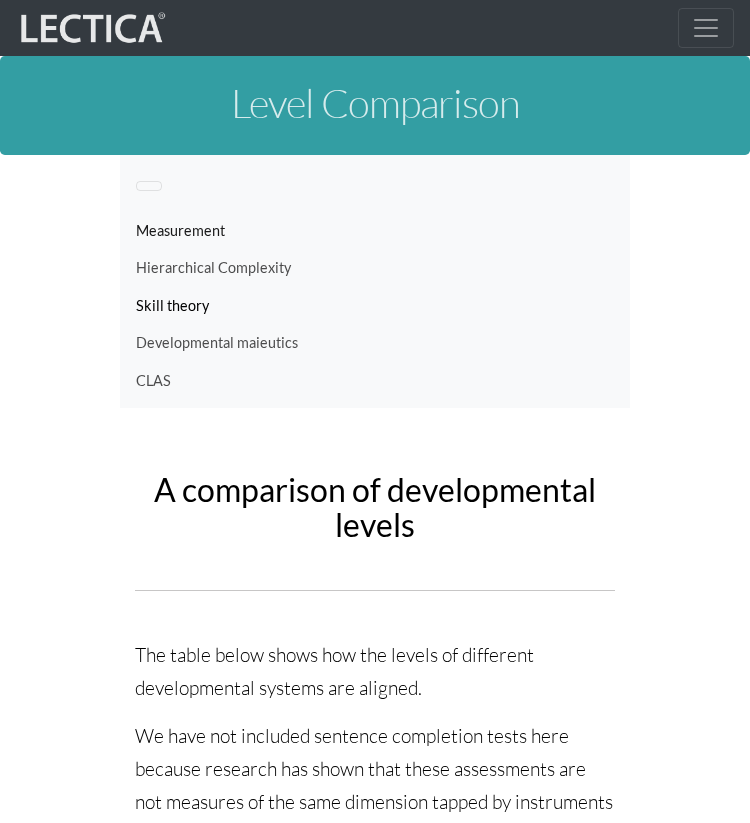 click on "Skill theory" at bounding box center (375, 306) 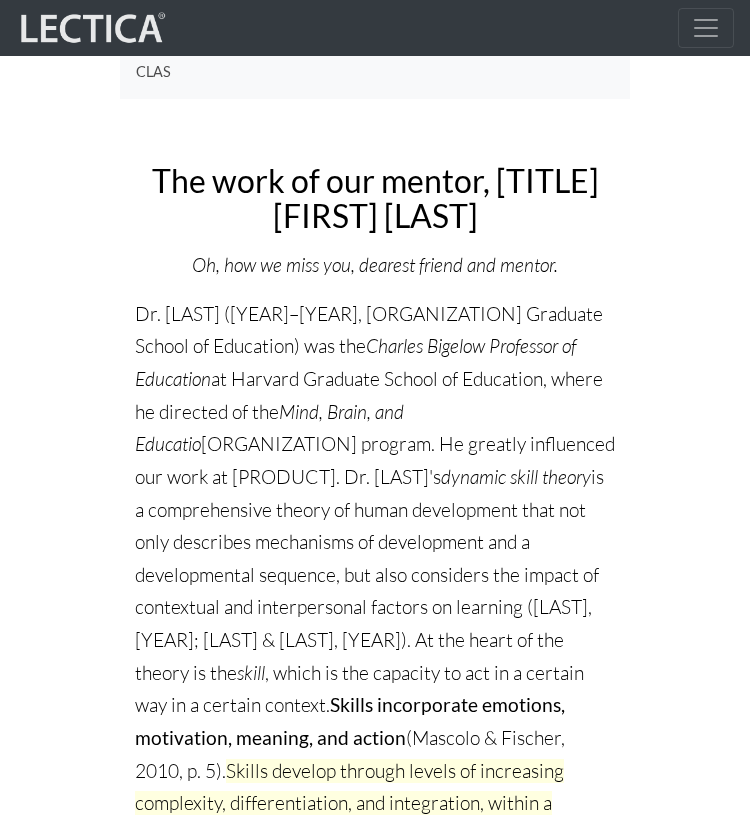 scroll, scrollTop: 0, scrollLeft: 0, axis: both 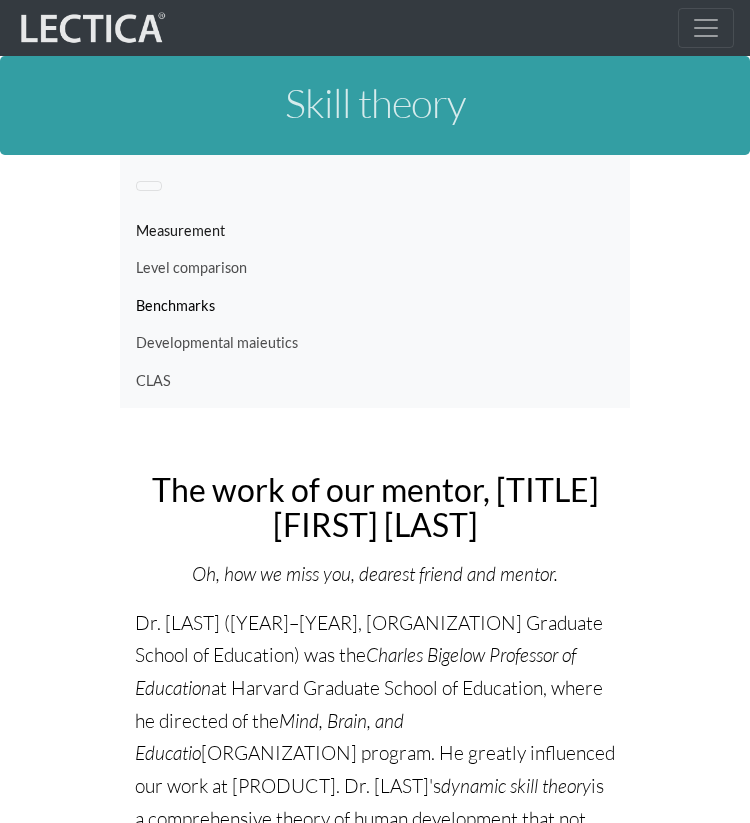 click on "Benchmarks" at bounding box center (375, 306) 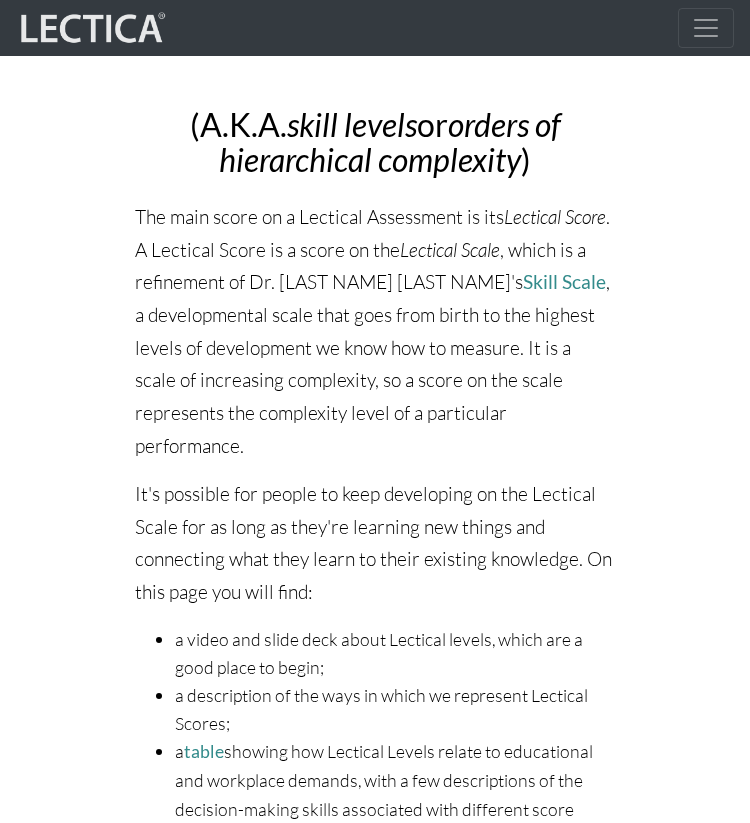 scroll, scrollTop: 0, scrollLeft: 0, axis: both 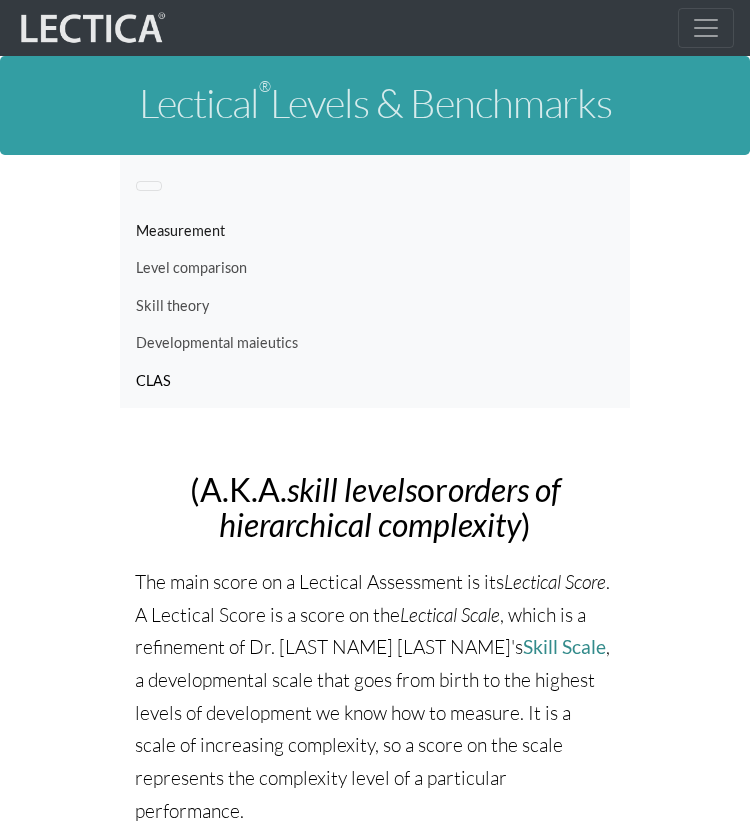 click on "CLAS" at bounding box center (375, 381) 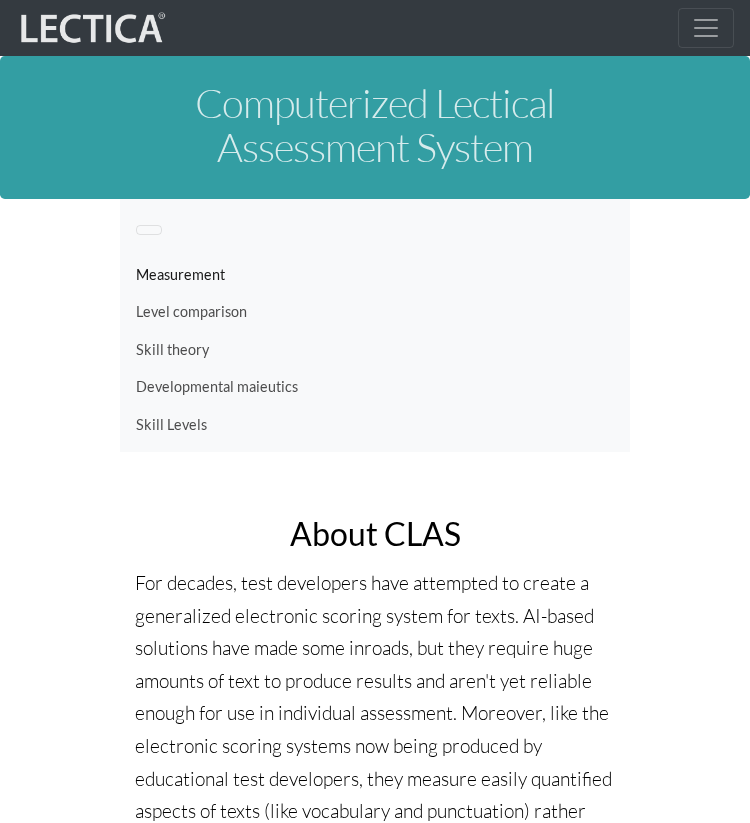 scroll, scrollTop: 0, scrollLeft: 0, axis: both 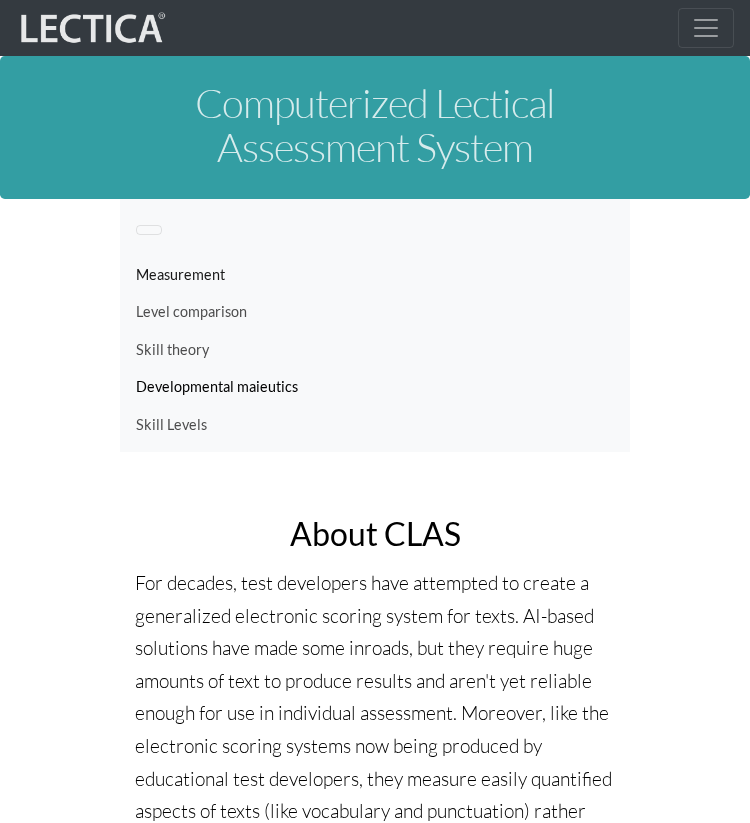 click on "Developmental maieutics" at bounding box center [375, 387] 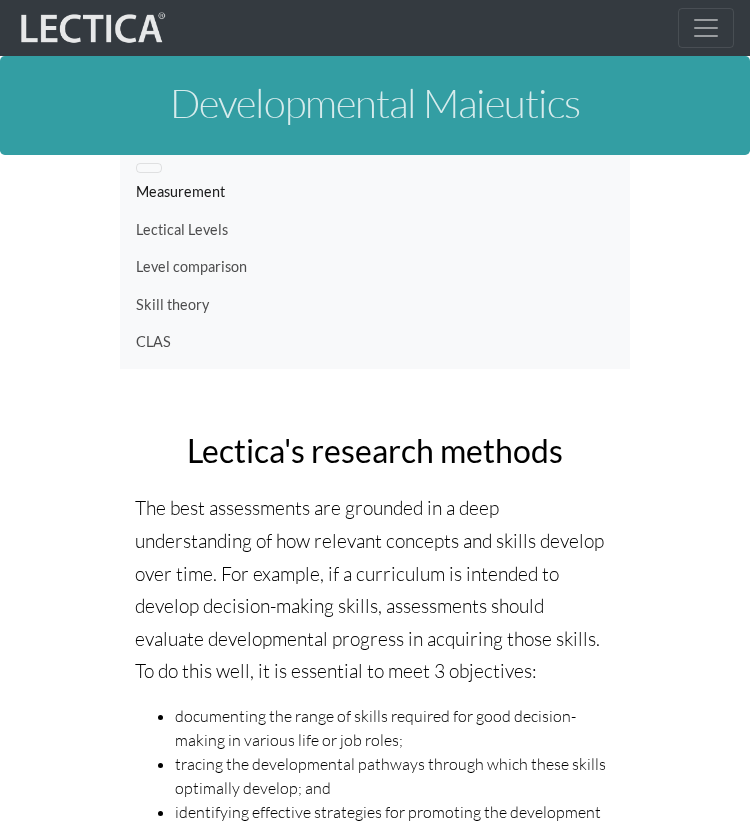scroll, scrollTop: 0, scrollLeft: 0, axis: both 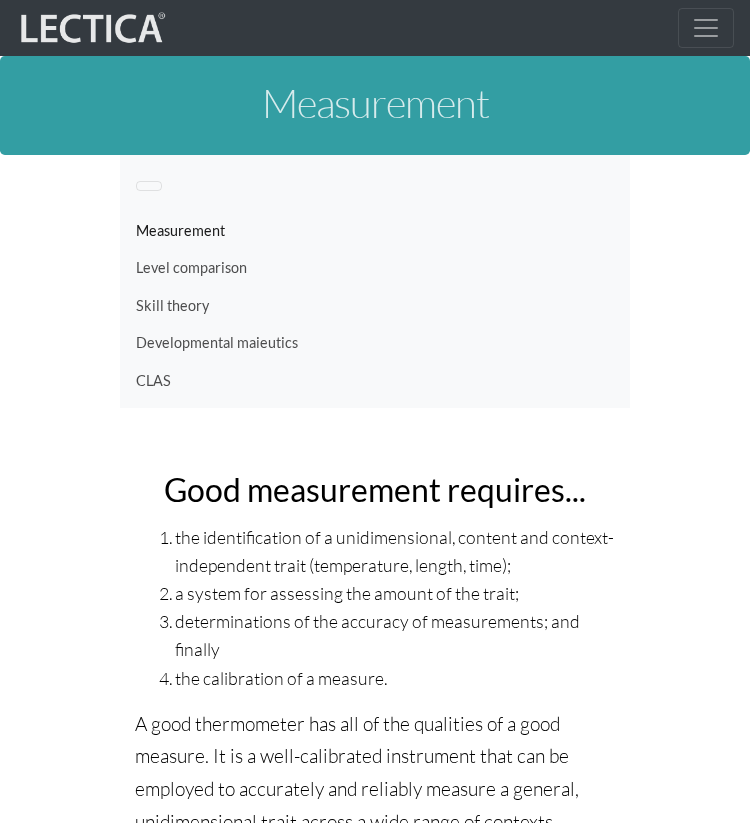 click at bounding box center [149, 179] 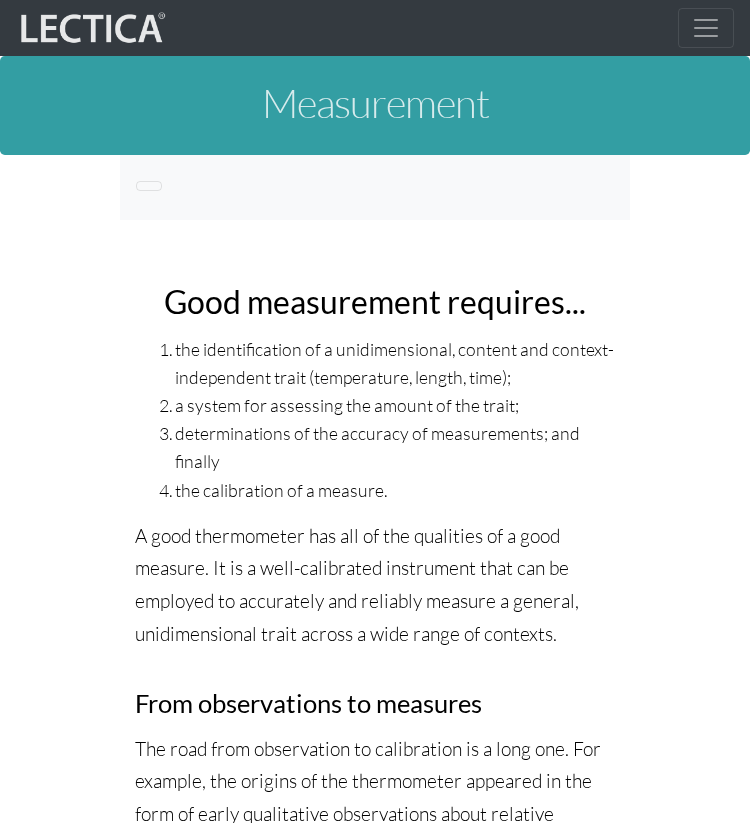 click at bounding box center (149, 186) 